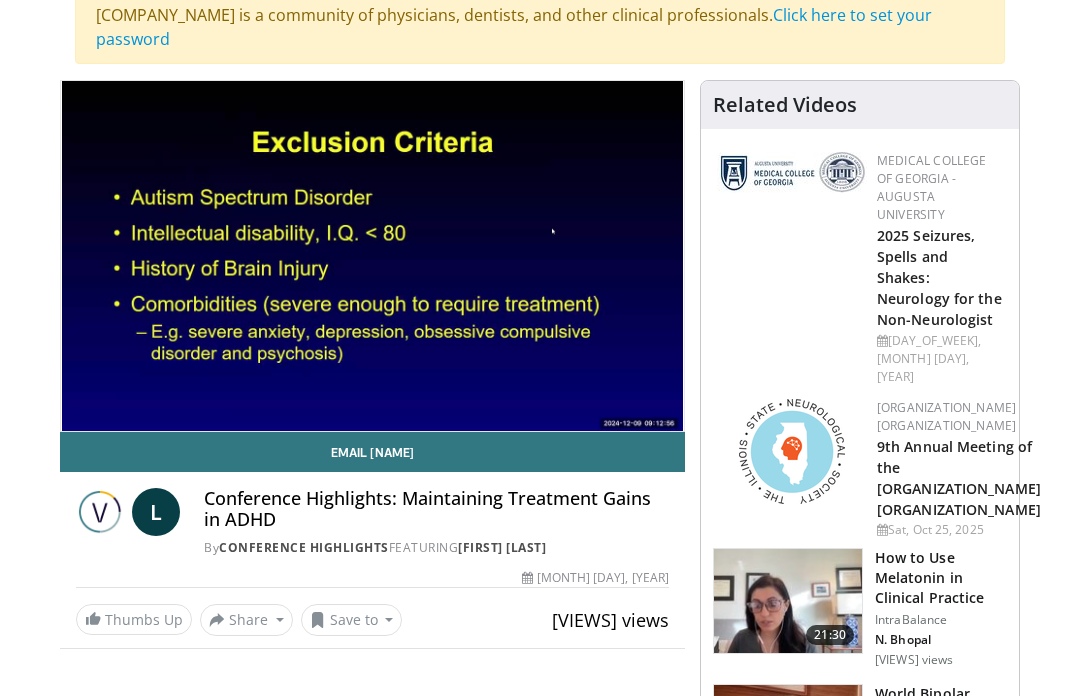 scroll, scrollTop: 161, scrollLeft: 0, axis: vertical 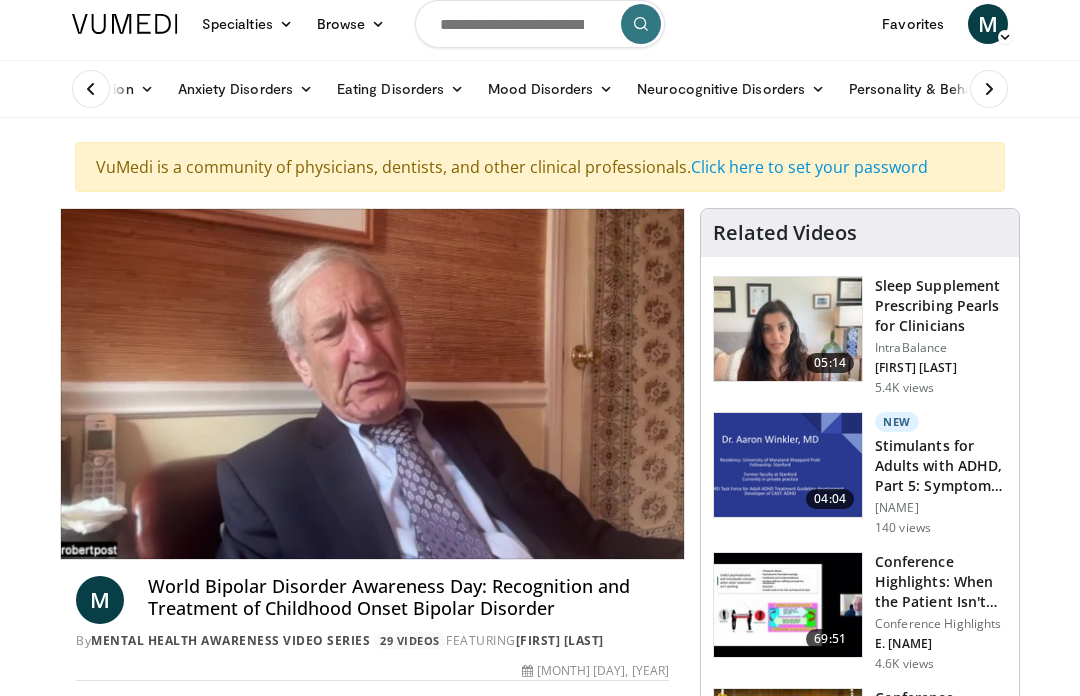 click at bounding box center (624, 579) 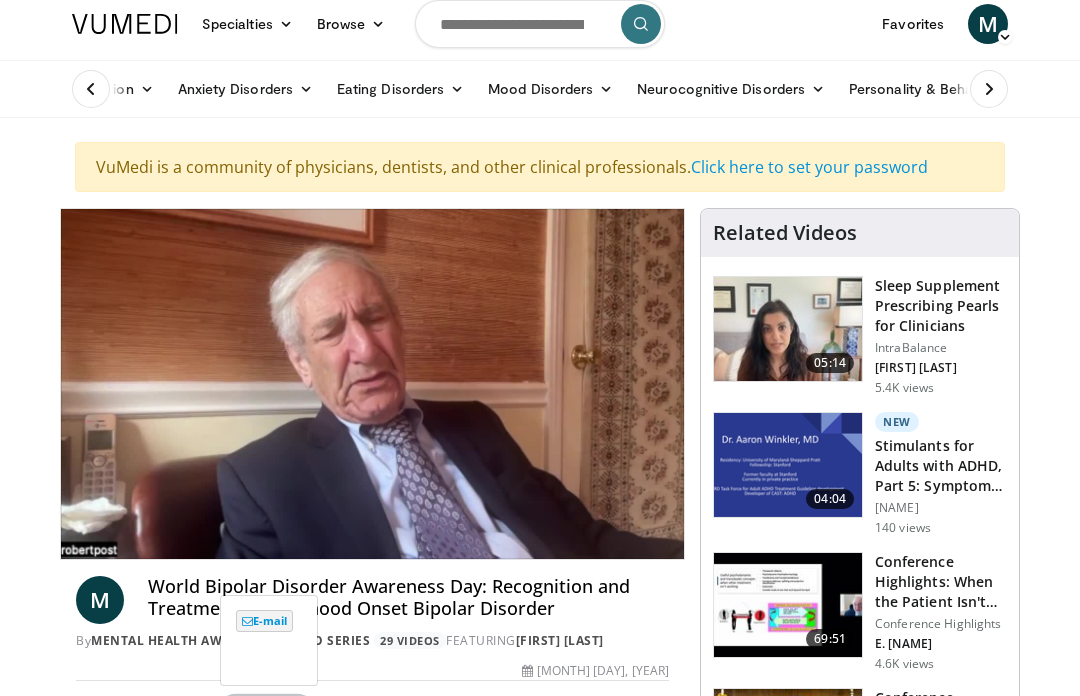 click on "Share" at bounding box center [266, 713] 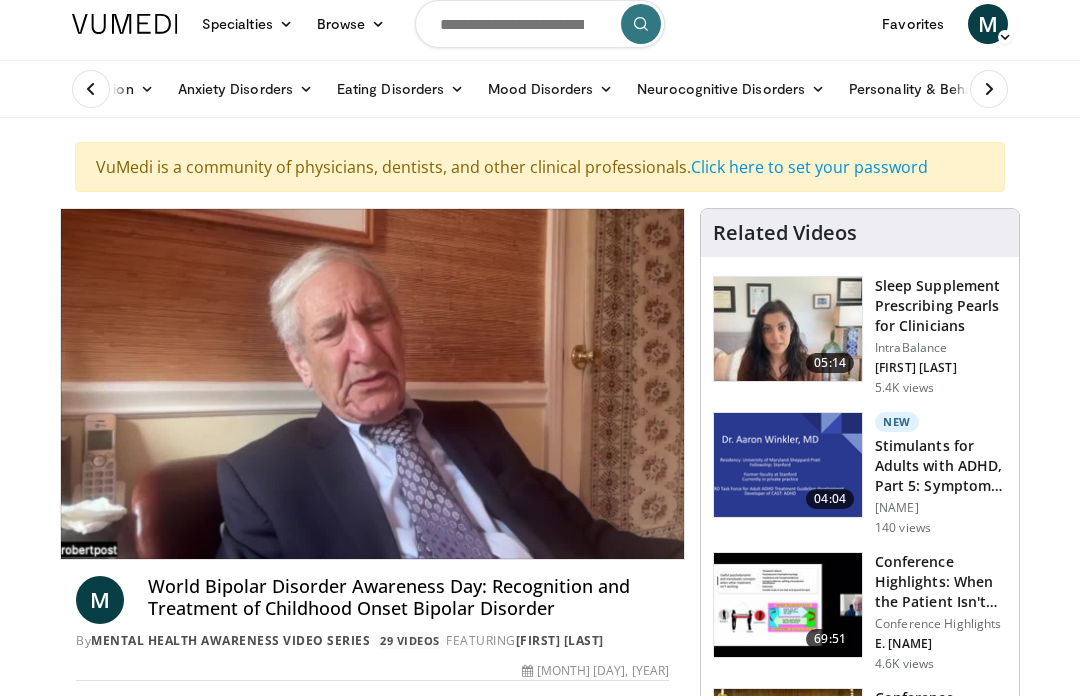 click on "Share" at bounding box center [266, 713] 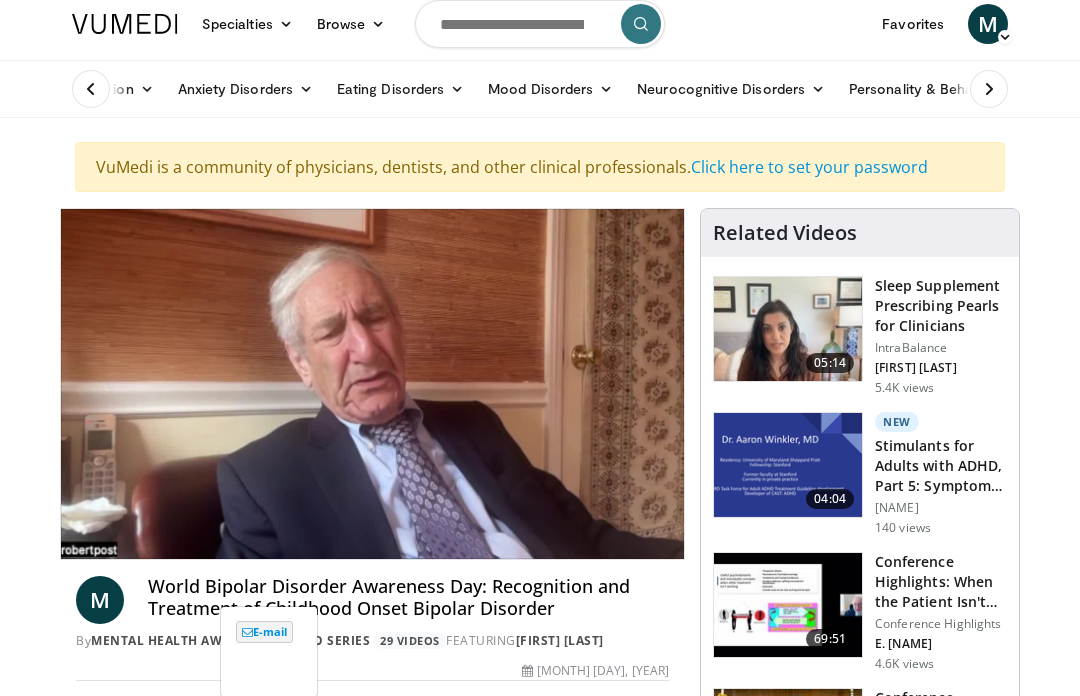 click on "E-mail" at bounding box center (264, 632) 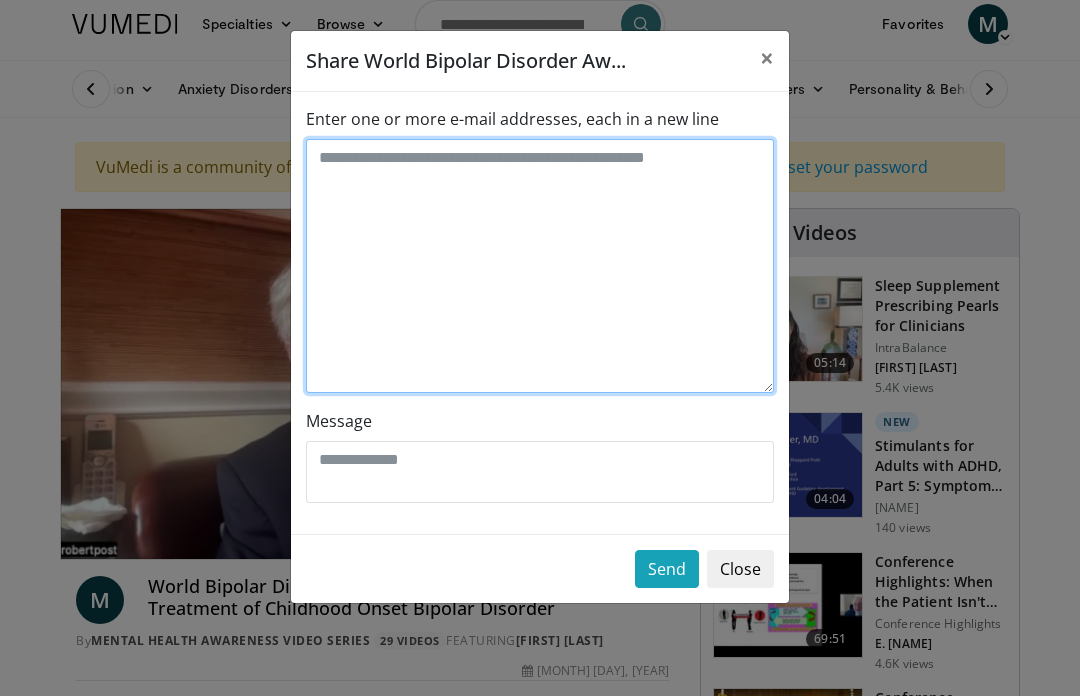 click on "Enter one or more e-mail addresses, each in a new line" at bounding box center (540, 266) 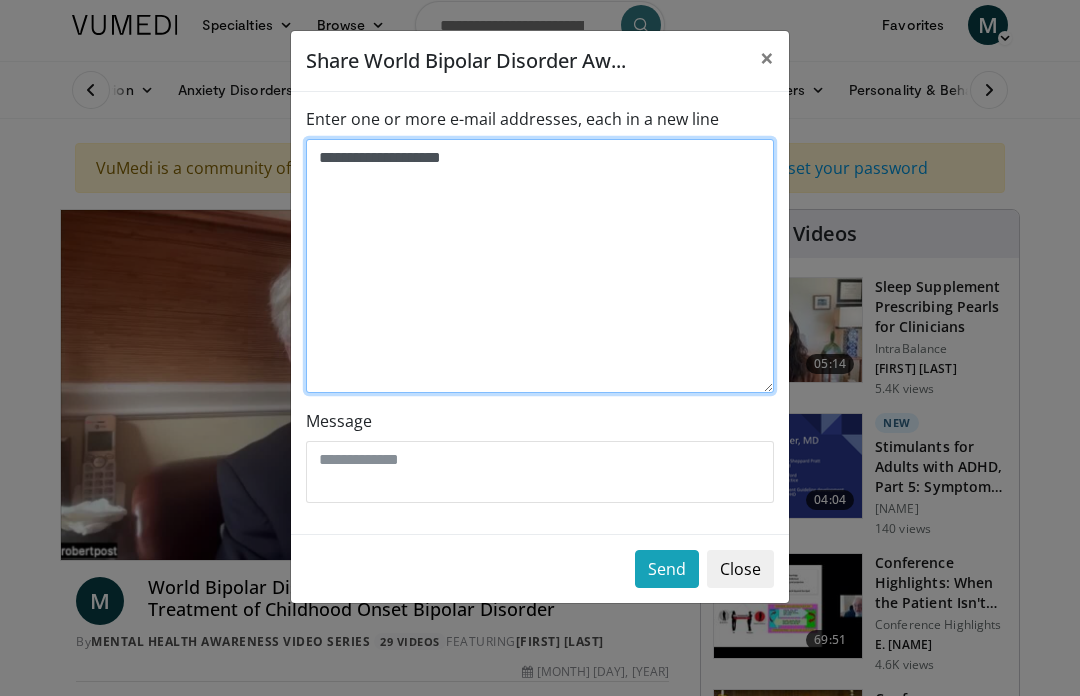type on "**********" 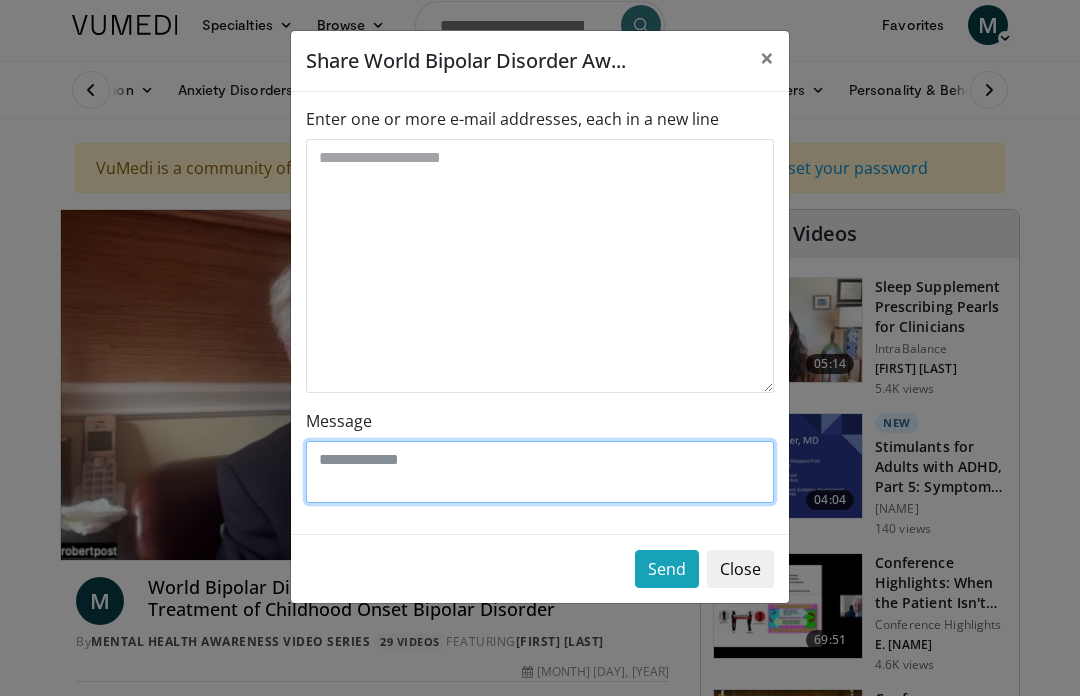 click on "Message" at bounding box center [540, 472] 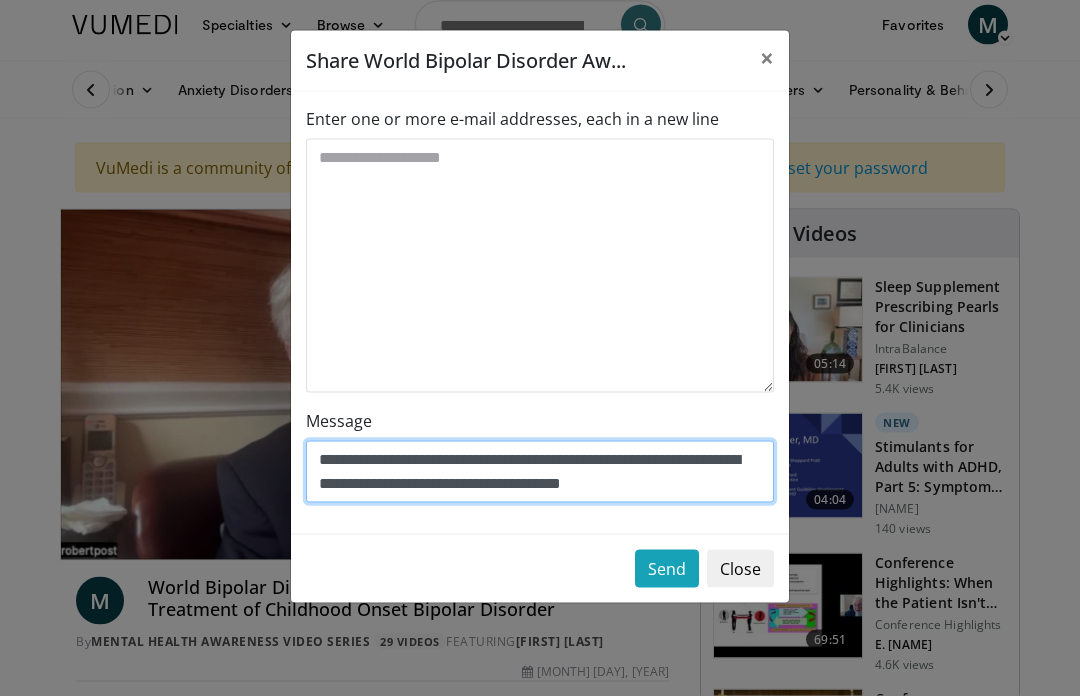 type on "**********" 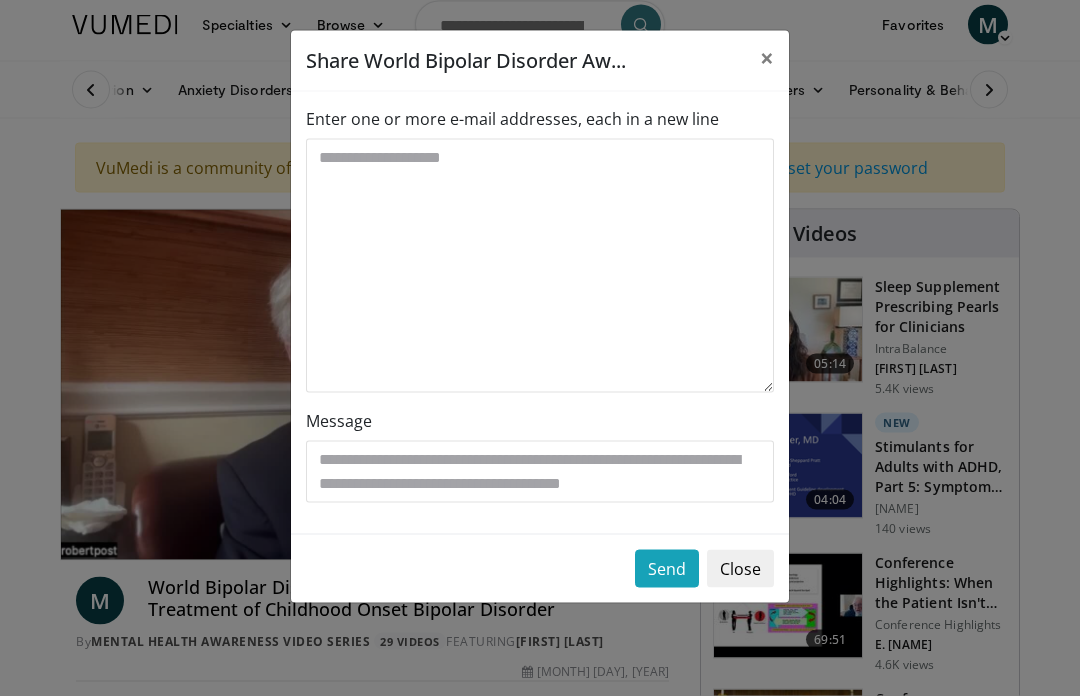 click on "Send" at bounding box center [667, 569] 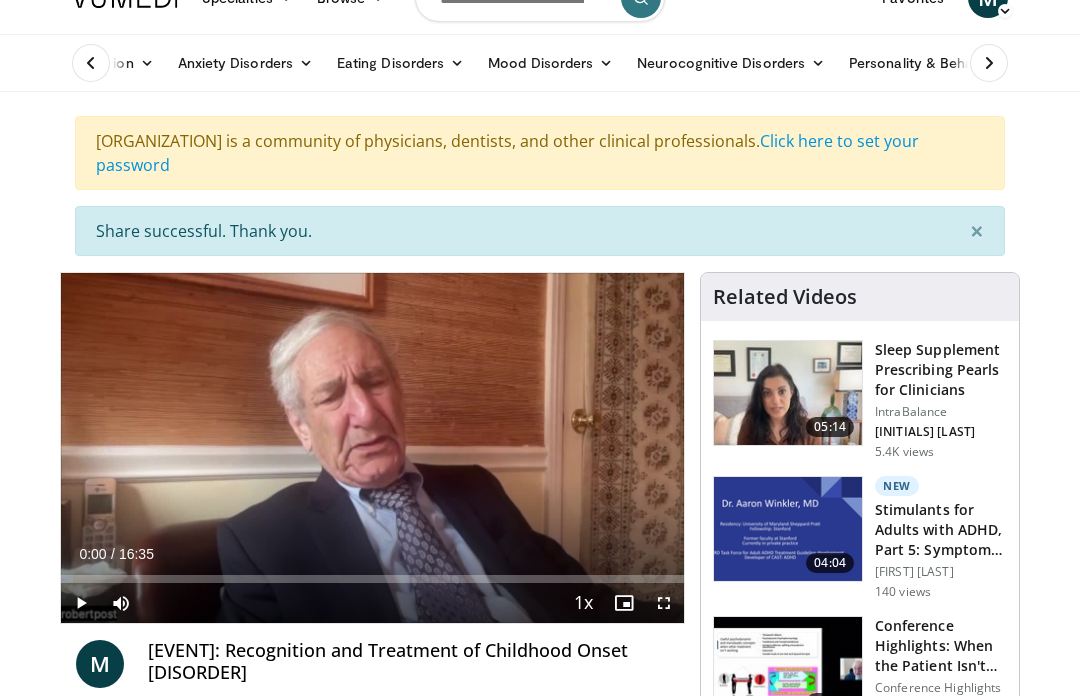 scroll, scrollTop: 0, scrollLeft: 0, axis: both 